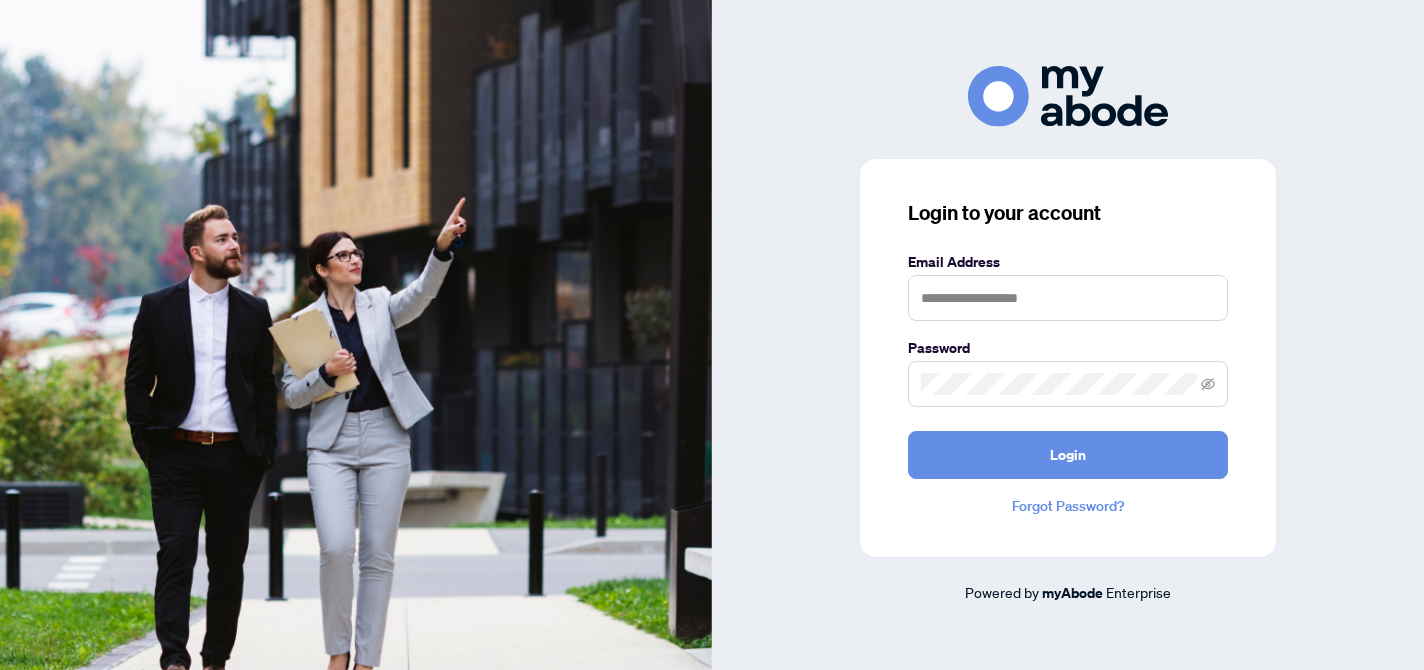 scroll, scrollTop: 0, scrollLeft: 0, axis: both 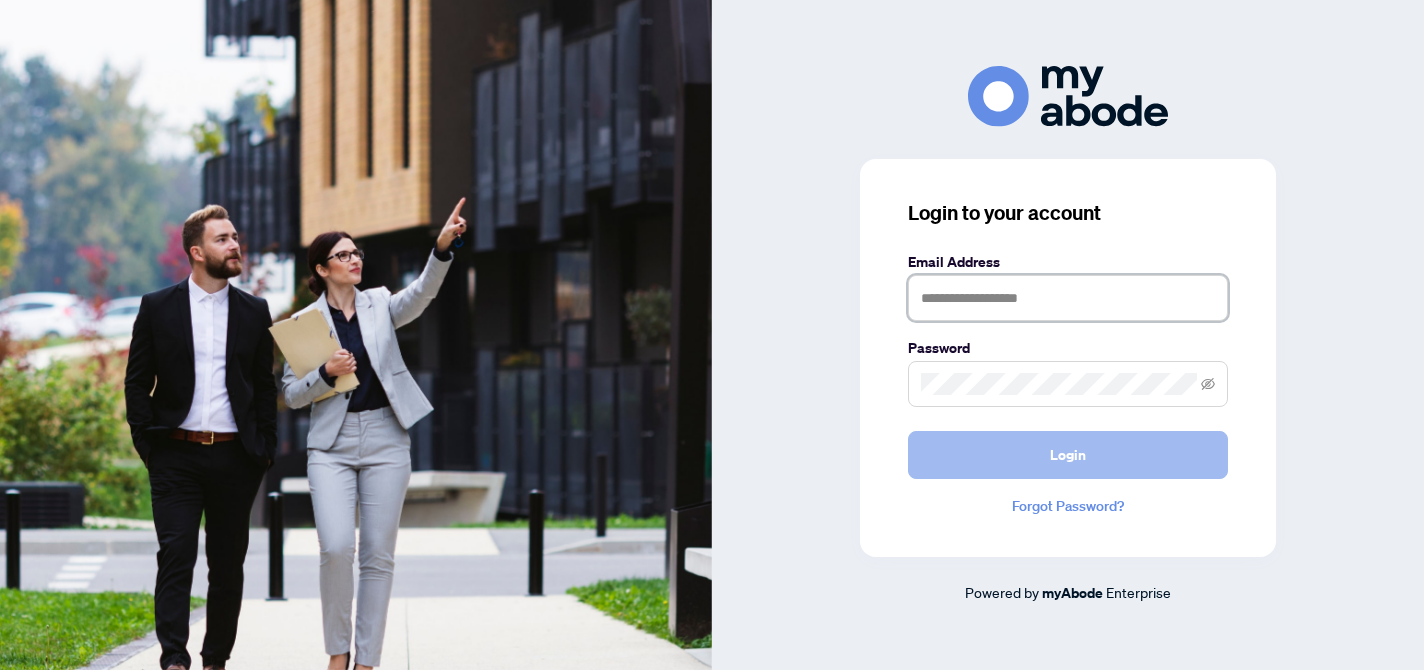 type on "**********" 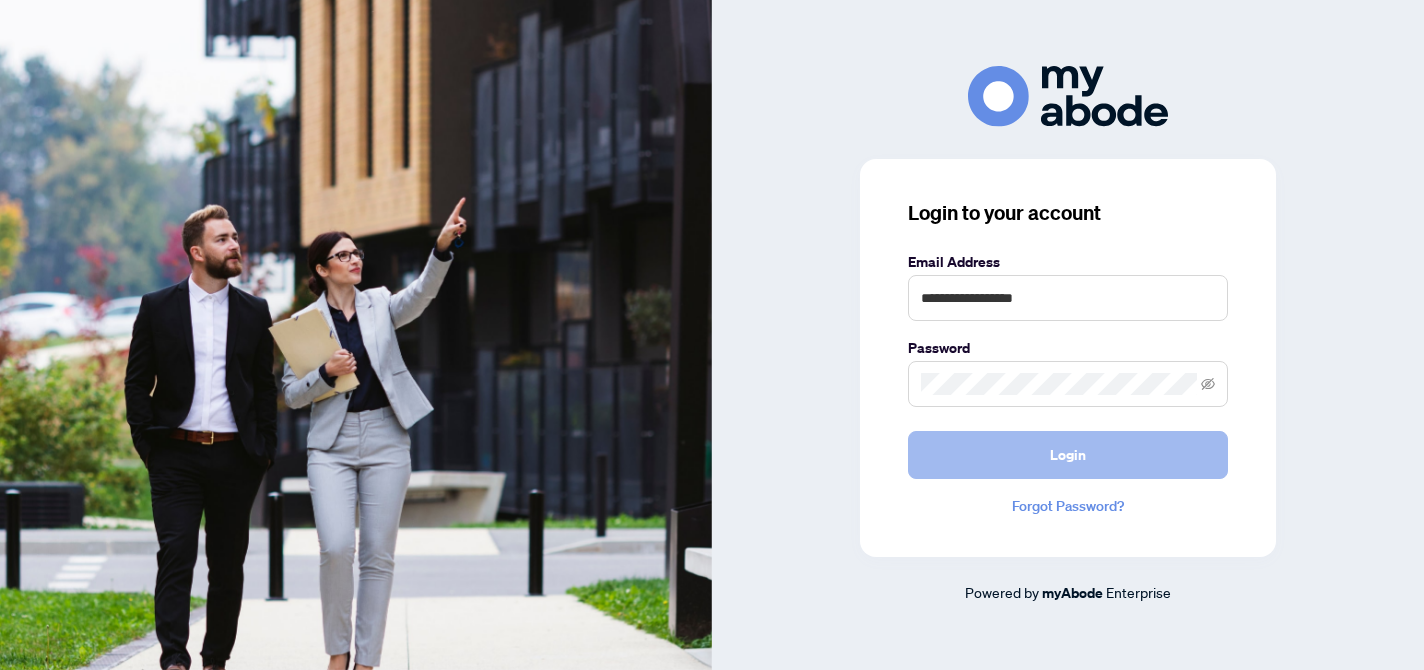 click on "Login" at bounding box center (1068, 455) 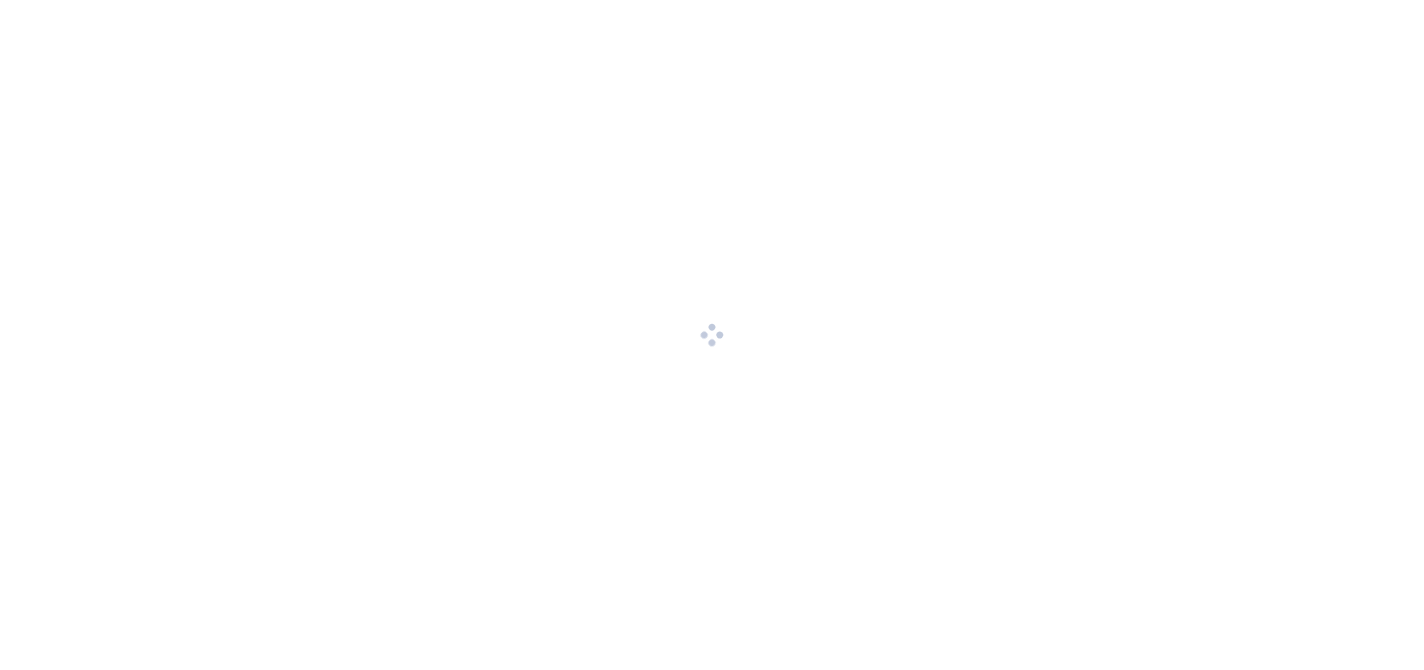 scroll, scrollTop: 0, scrollLeft: 0, axis: both 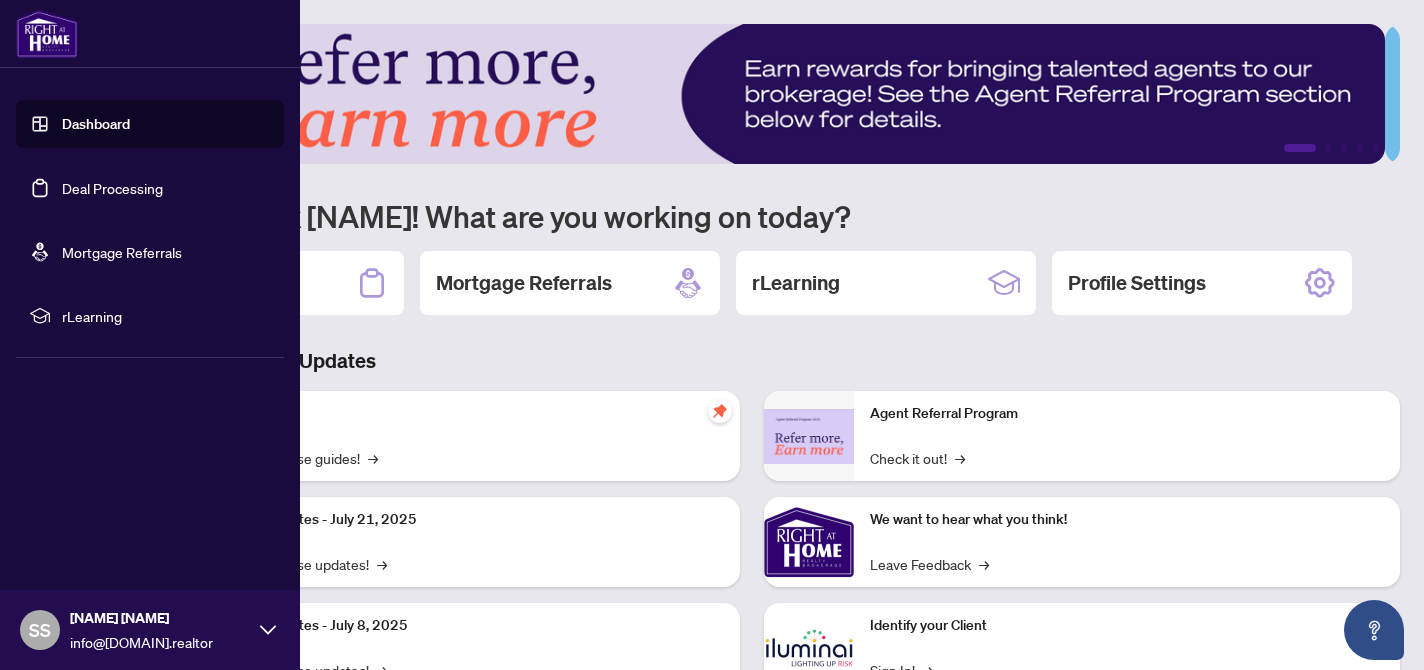 click on "Deal Processing" at bounding box center [112, 188] 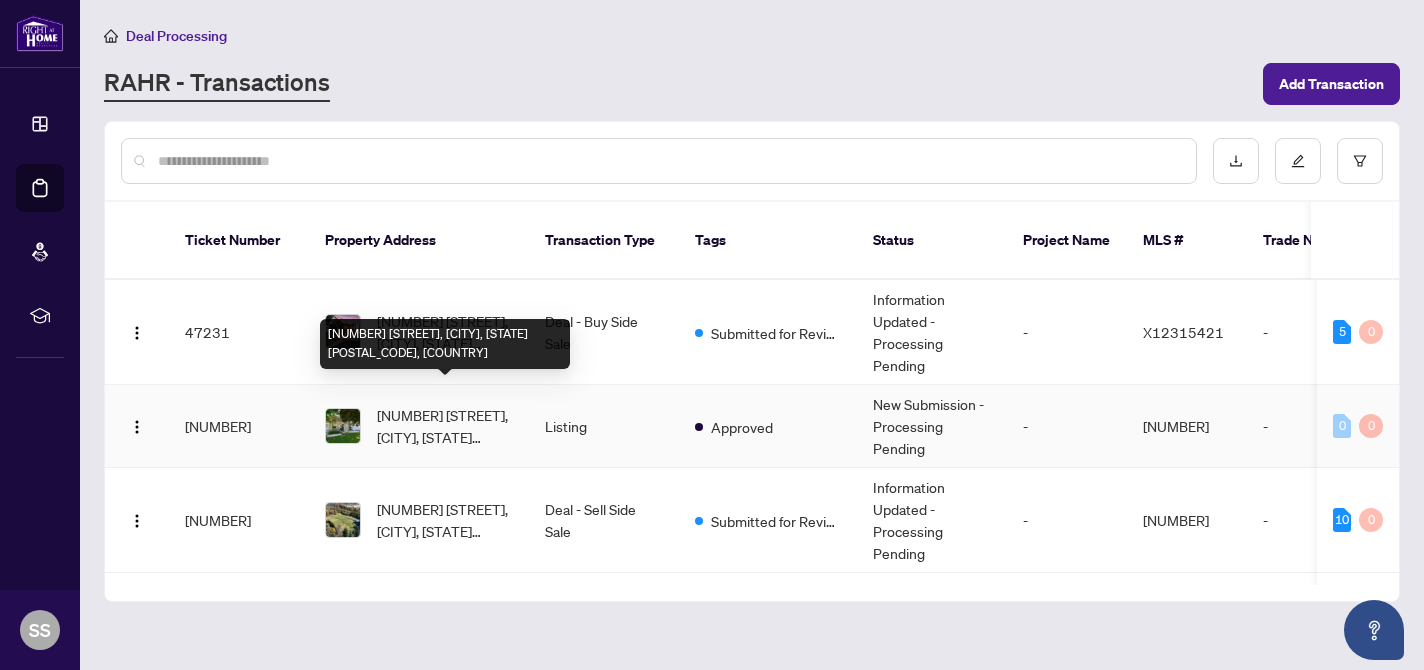 click on "[NUMBER] [STREET], [CITY], [STATE] [POSTAL_CODE], [COUNTRY]" at bounding box center (445, 426) 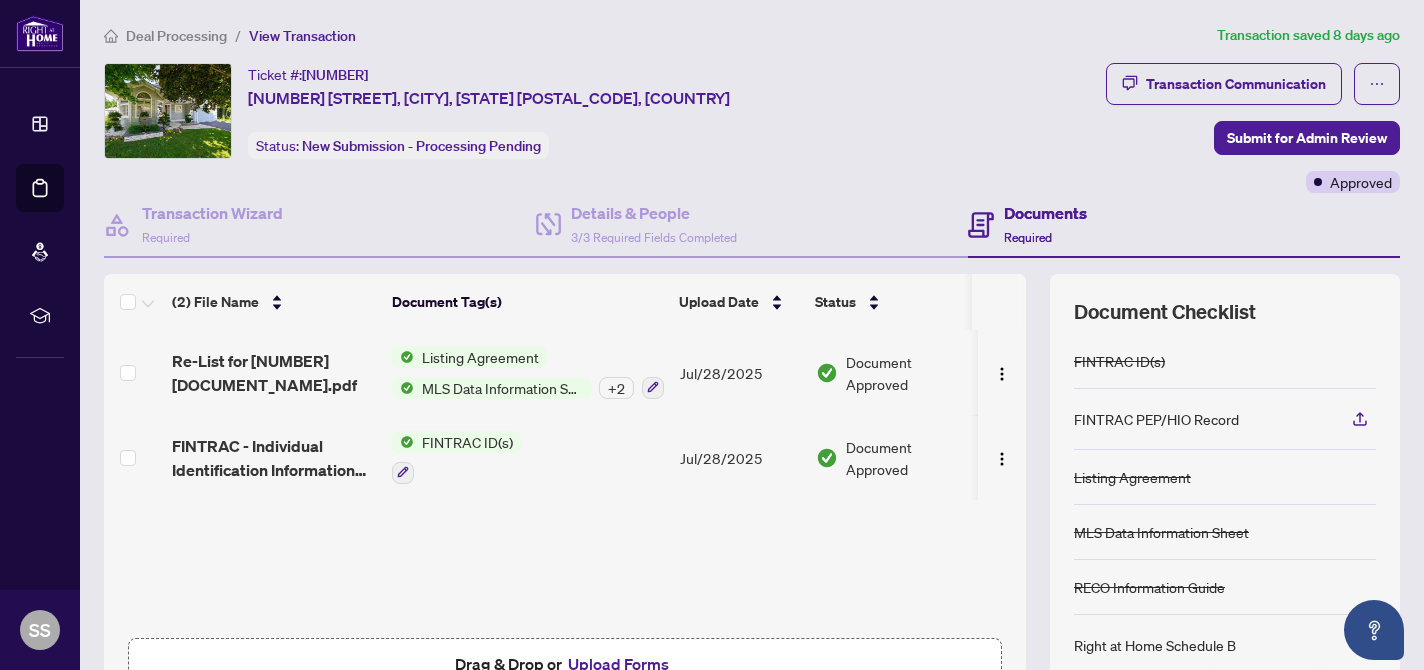 click on "Upload Forms" at bounding box center [618, 664] 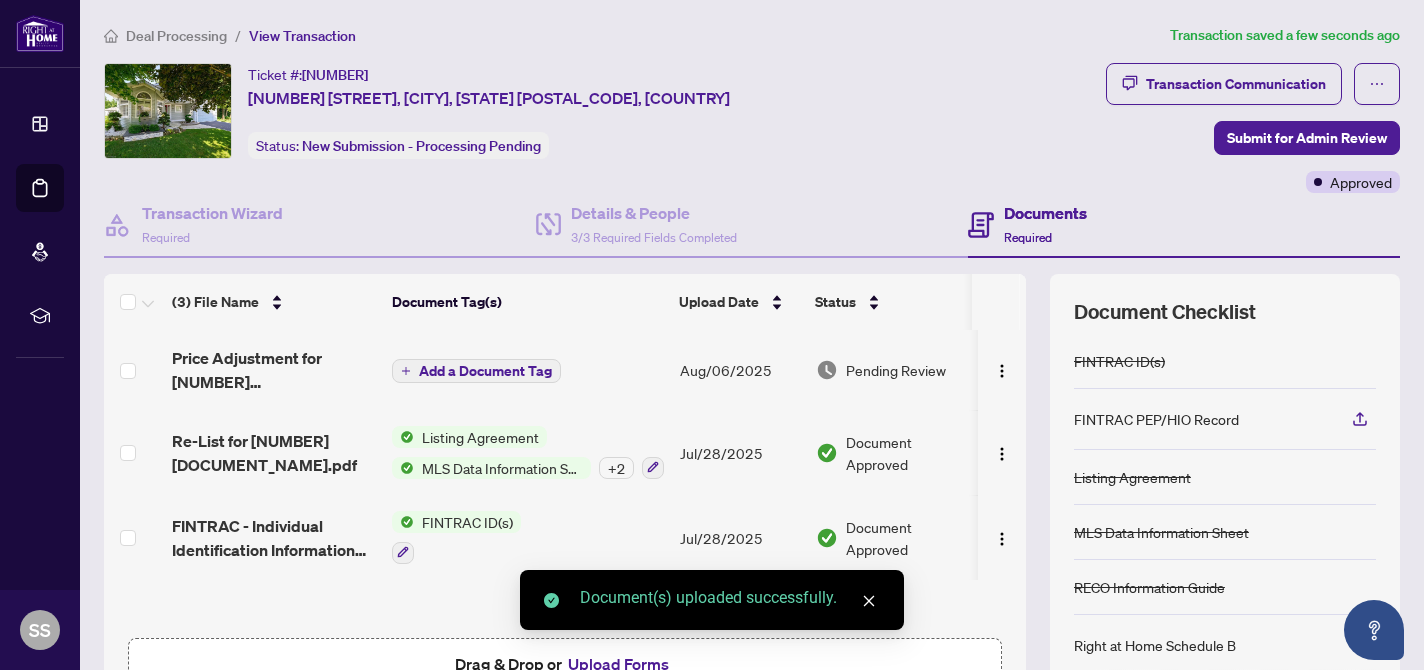 click on "Add a Document Tag" at bounding box center (485, 371) 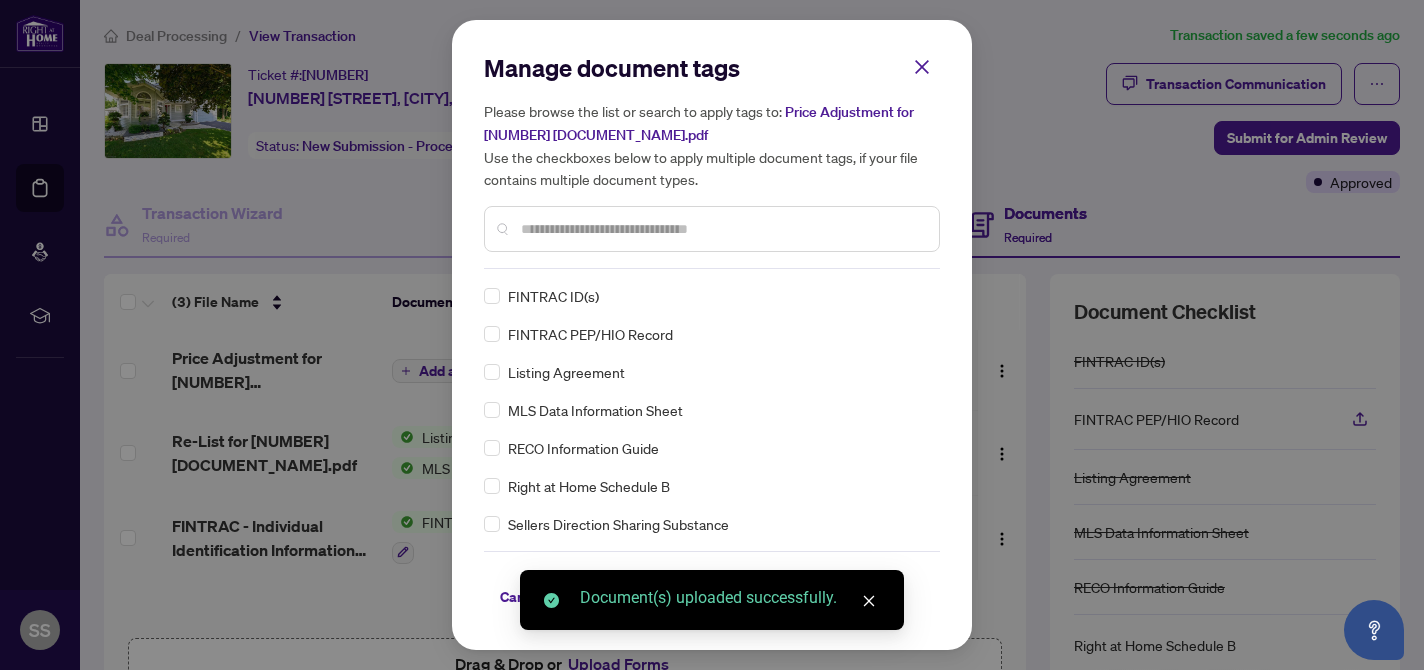 click on "Manage document tags Please browse the list or search to apply tags to:   Price Adjustment for [NUMBER] [DOCUMENT_NAME].pdf   Use the checkboxes below to apply multiple document tags, if your file contains multiple document types." at bounding box center [712, 160] 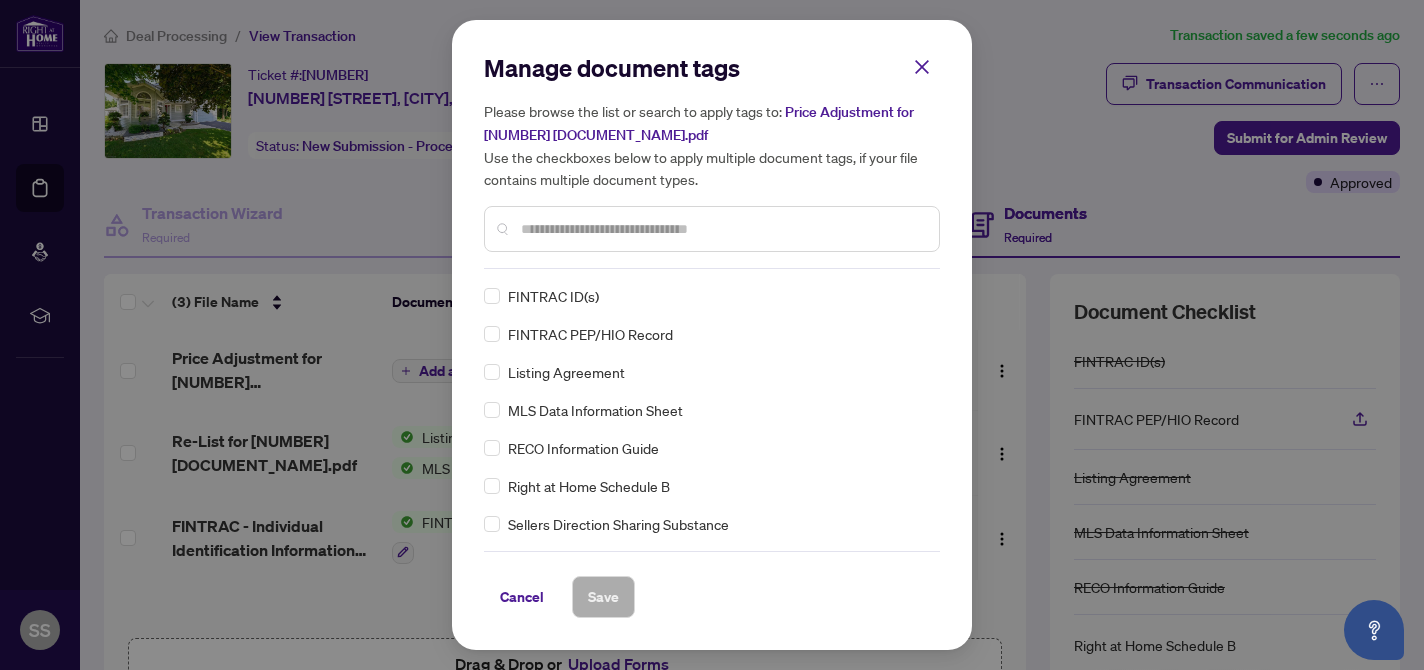 click at bounding box center (722, 229) 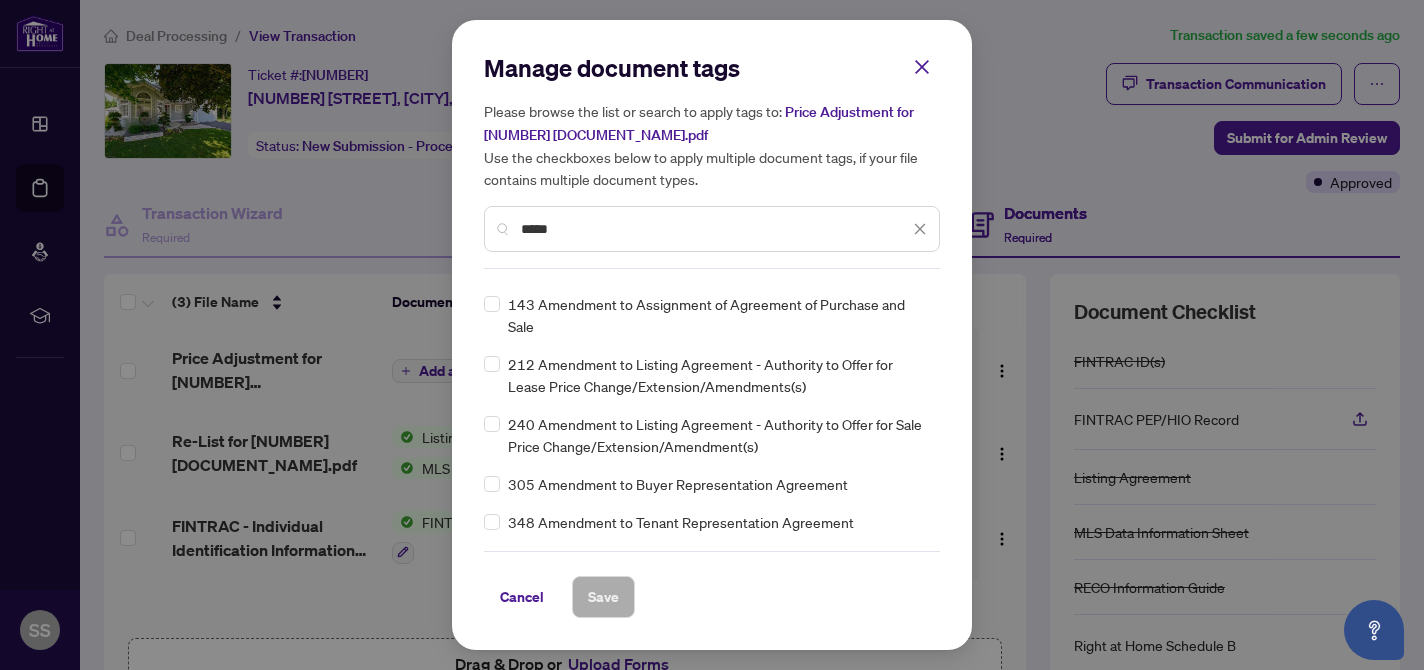 scroll, scrollTop: 77, scrollLeft: 0, axis: vertical 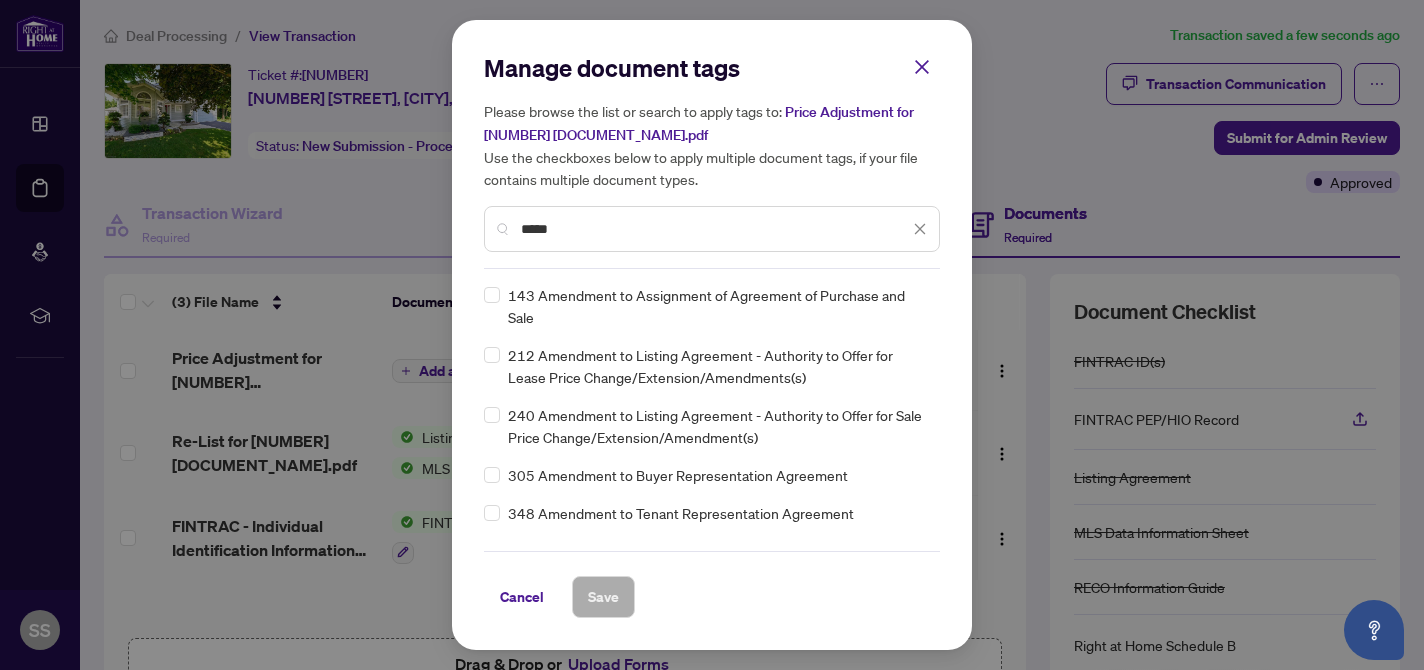 type on "*****" 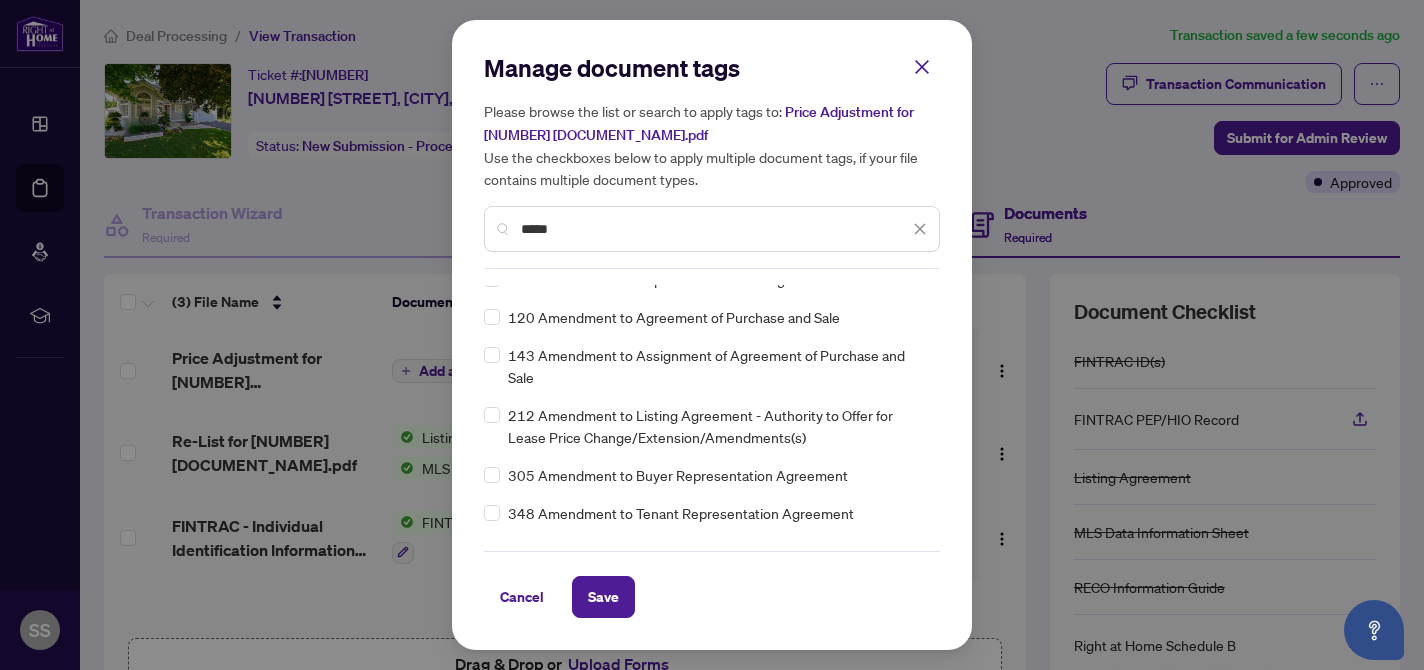 scroll, scrollTop: 0, scrollLeft: 0, axis: both 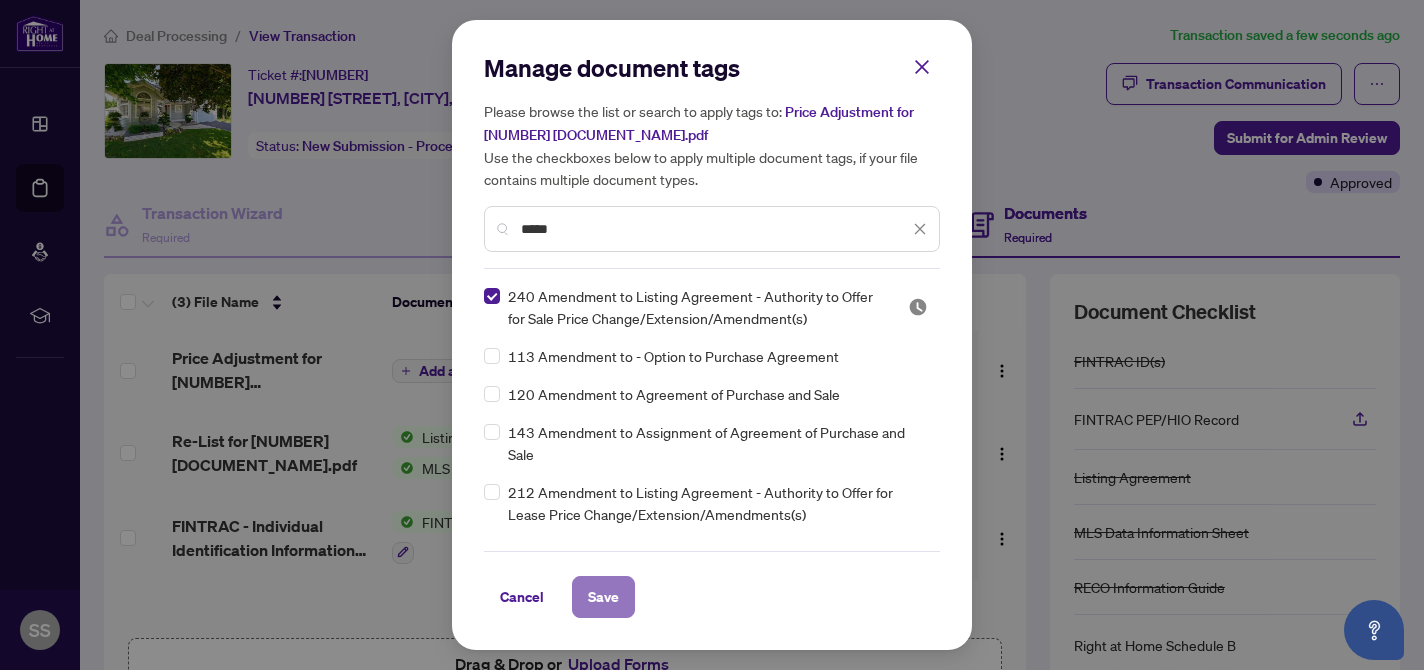 click on "Save" at bounding box center [603, 597] 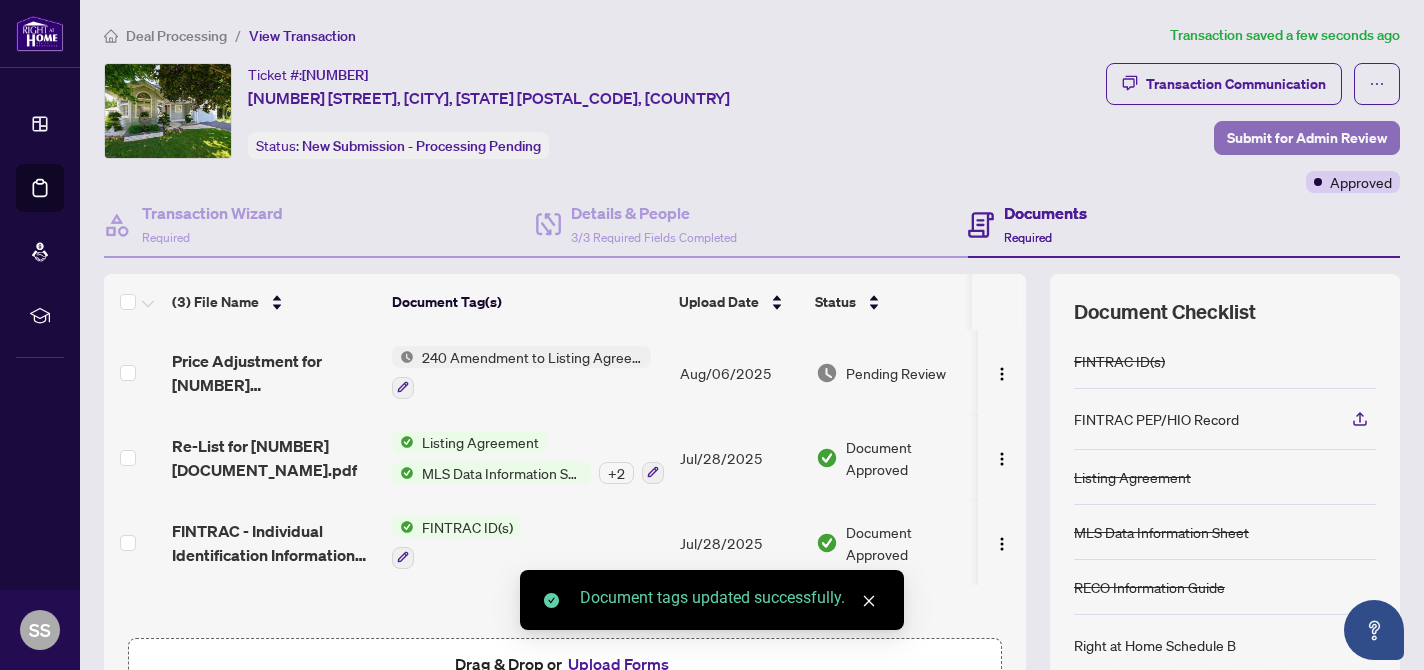 click on "Submit for Admin Review" at bounding box center (1307, 138) 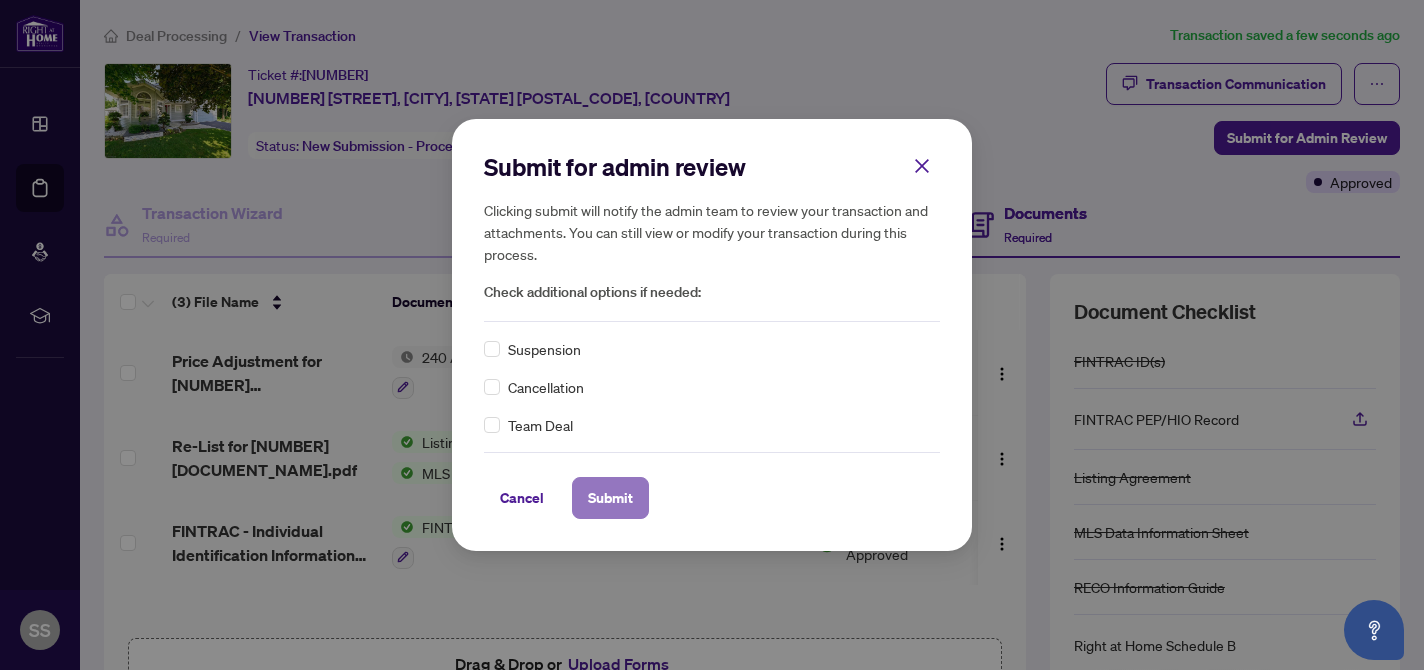 click on "Submit" at bounding box center (610, 498) 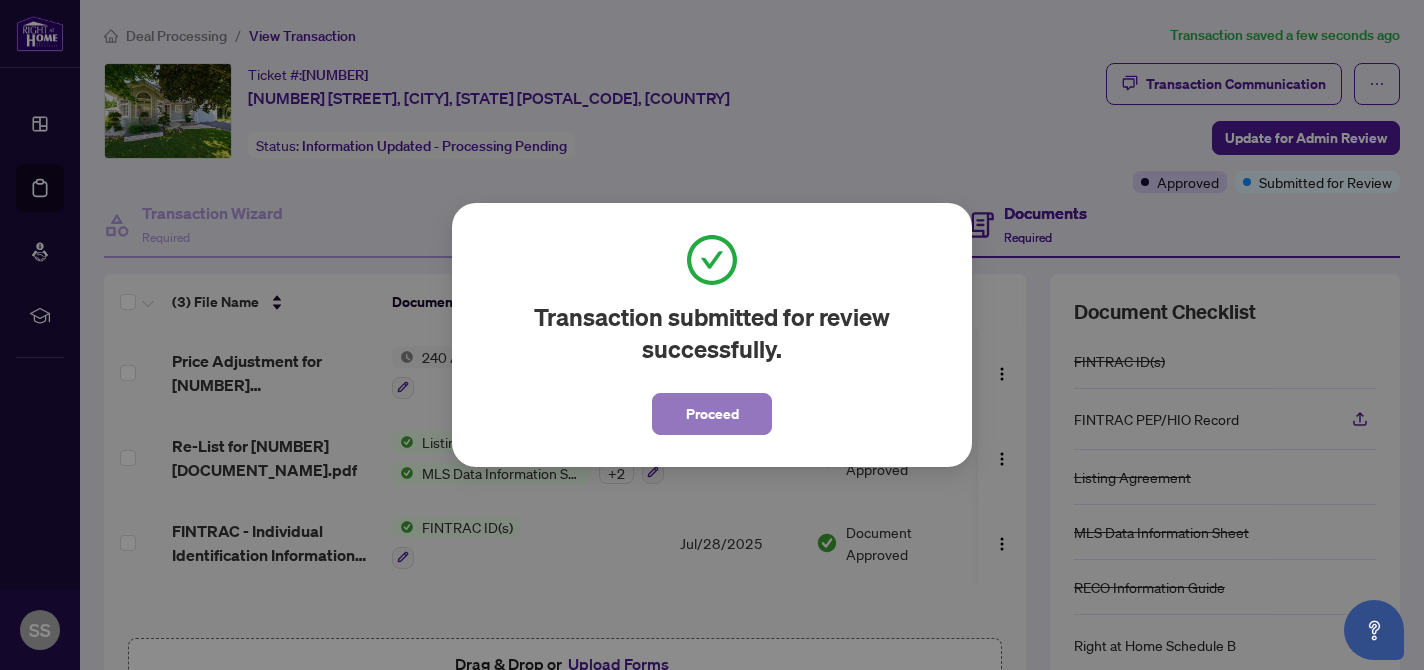 click on "Proceed" at bounding box center (712, 414) 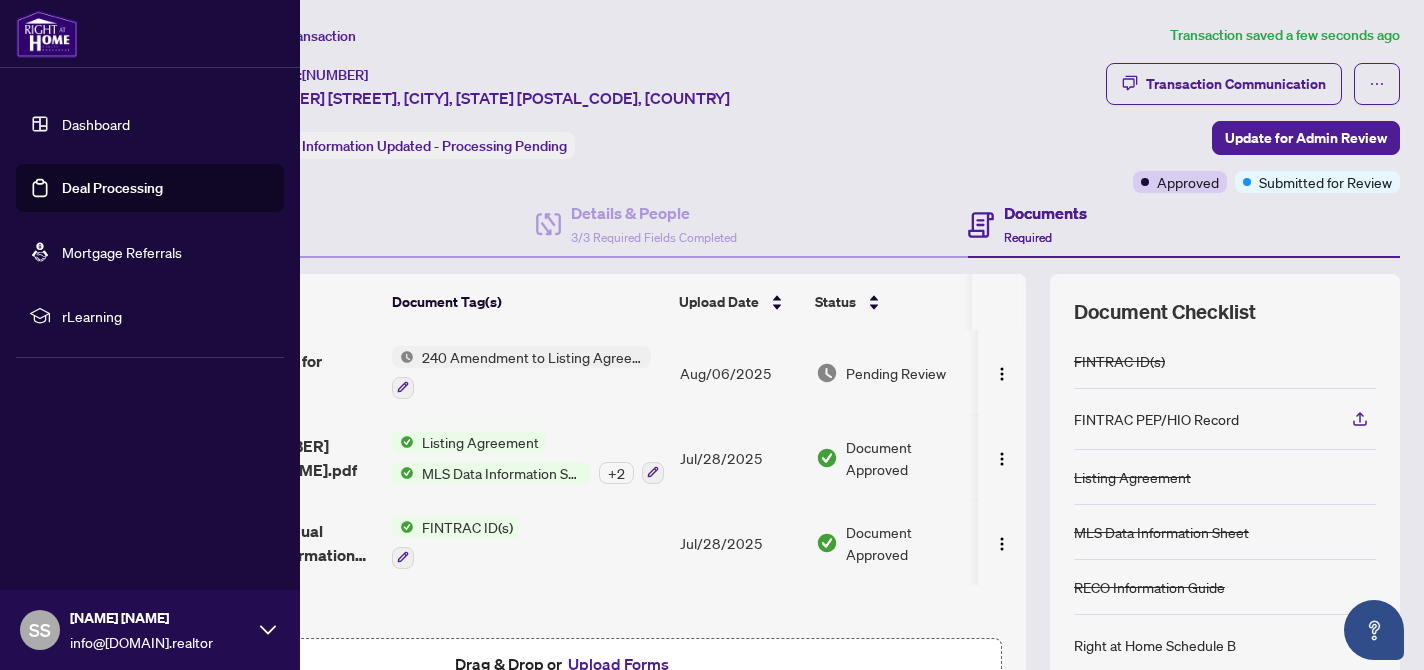 click on "Deal Processing" at bounding box center [112, 188] 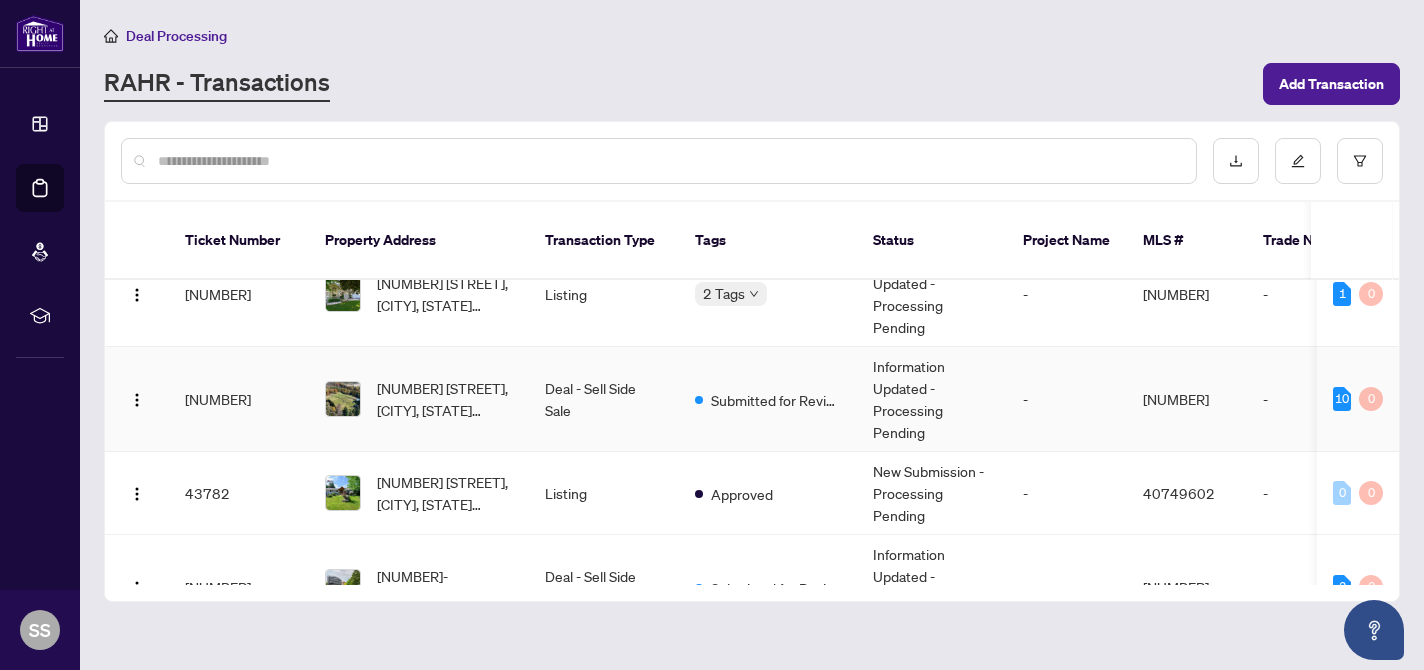 scroll, scrollTop: 198, scrollLeft: 0, axis: vertical 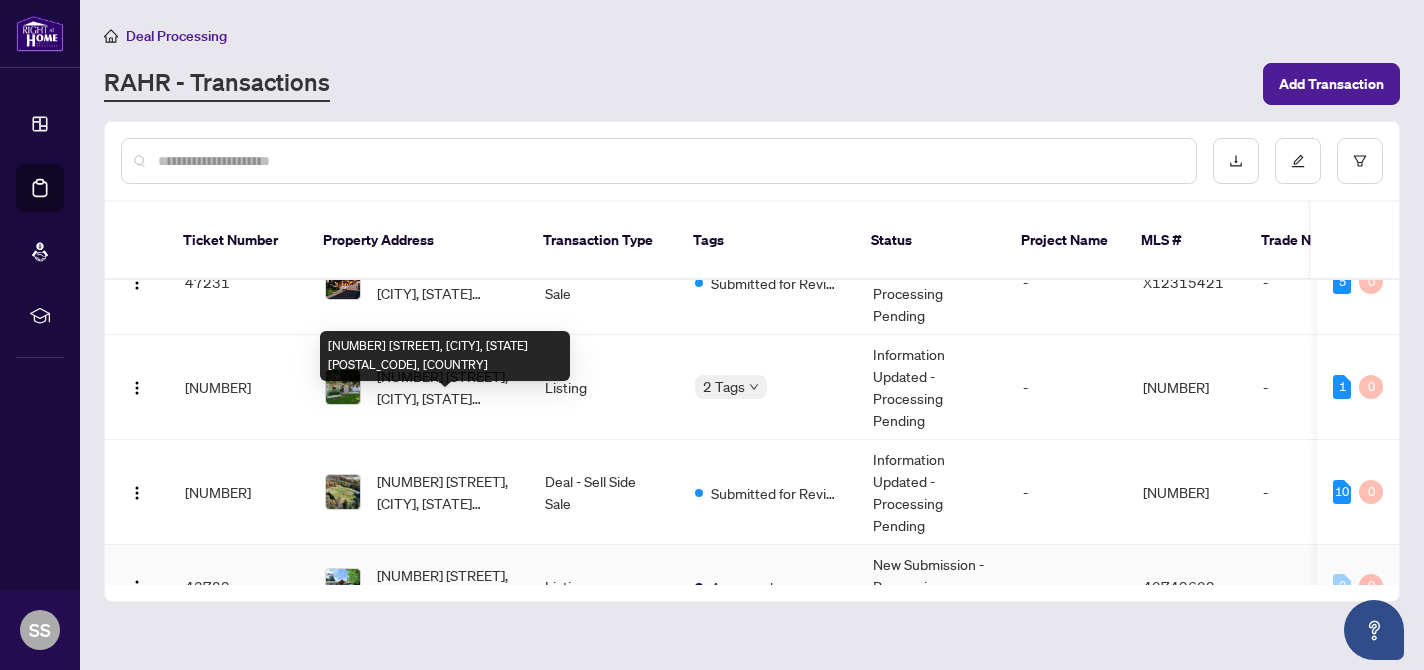 click on "[NUMBER] [STREET], [CITY], [STATE] [POSTAL_CODE], [COUNTRY]" at bounding box center (445, 586) 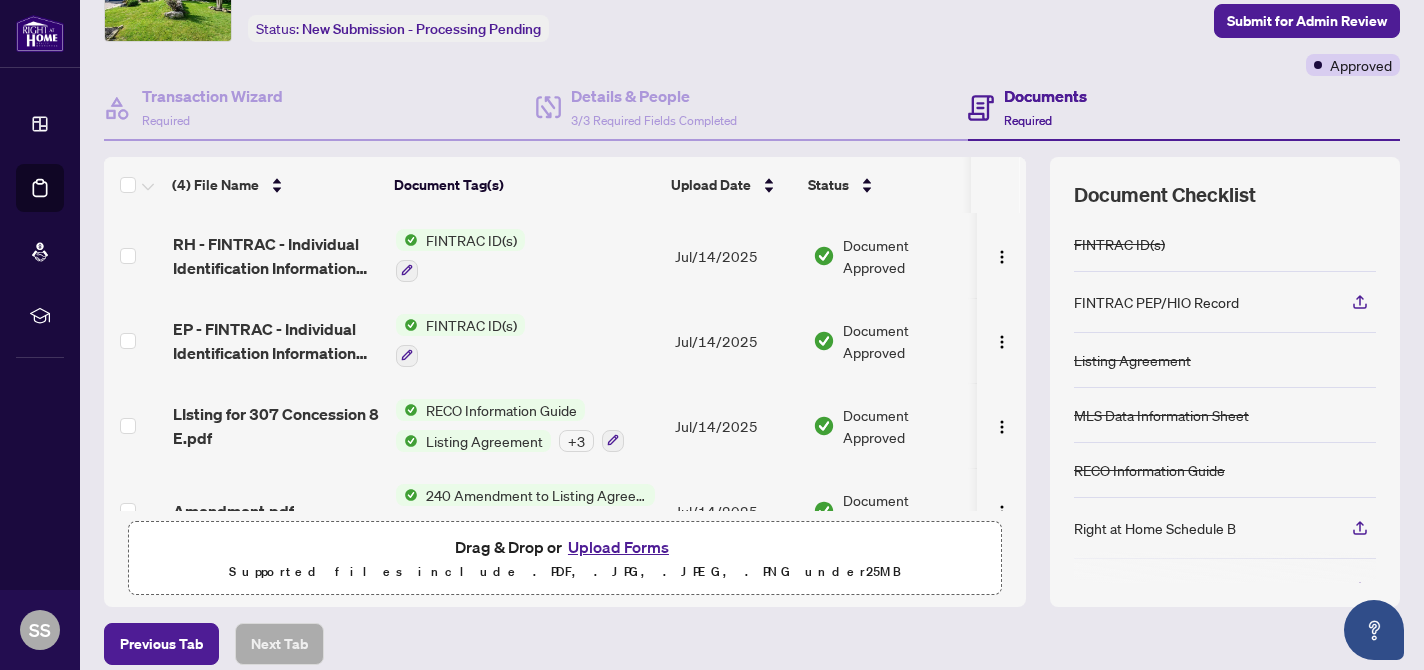 scroll, scrollTop: 181, scrollLeft: 0, axis: vertical 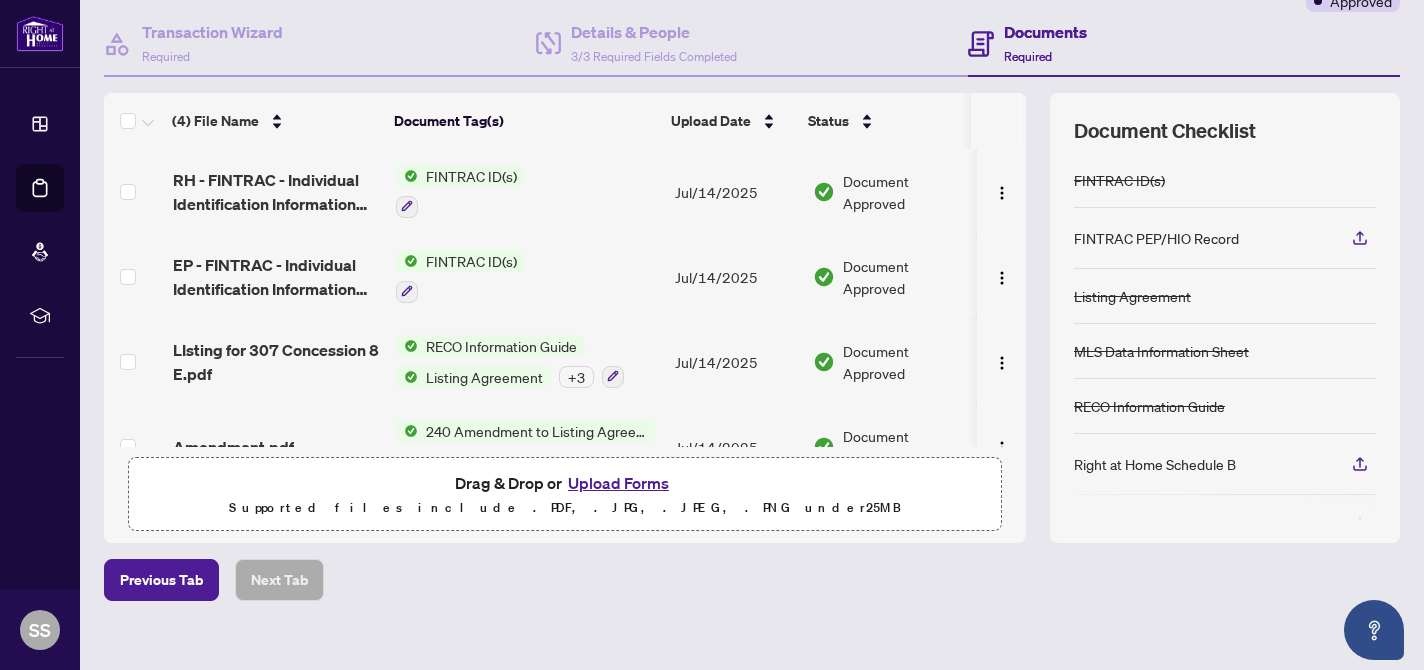 click on "Upload Forms" at bounding box center (618, 483) 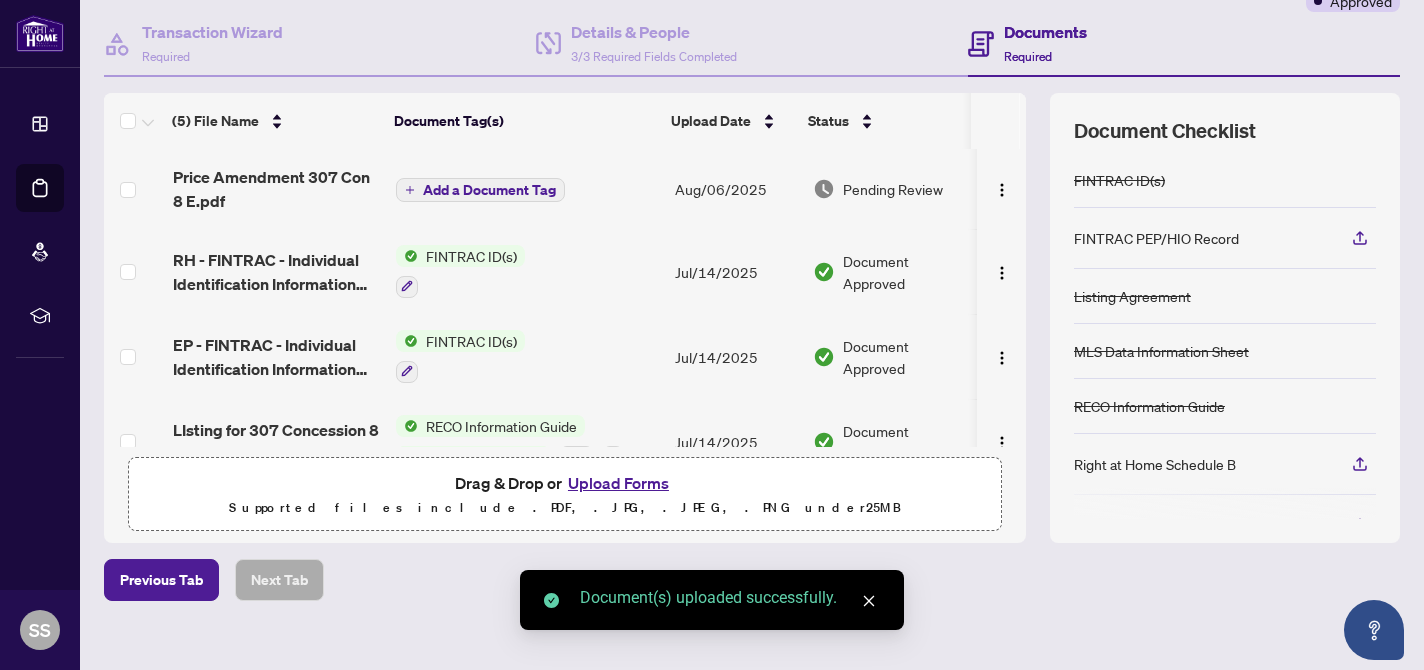click on "Add a Document Tag" at bounding box center [489, 190] 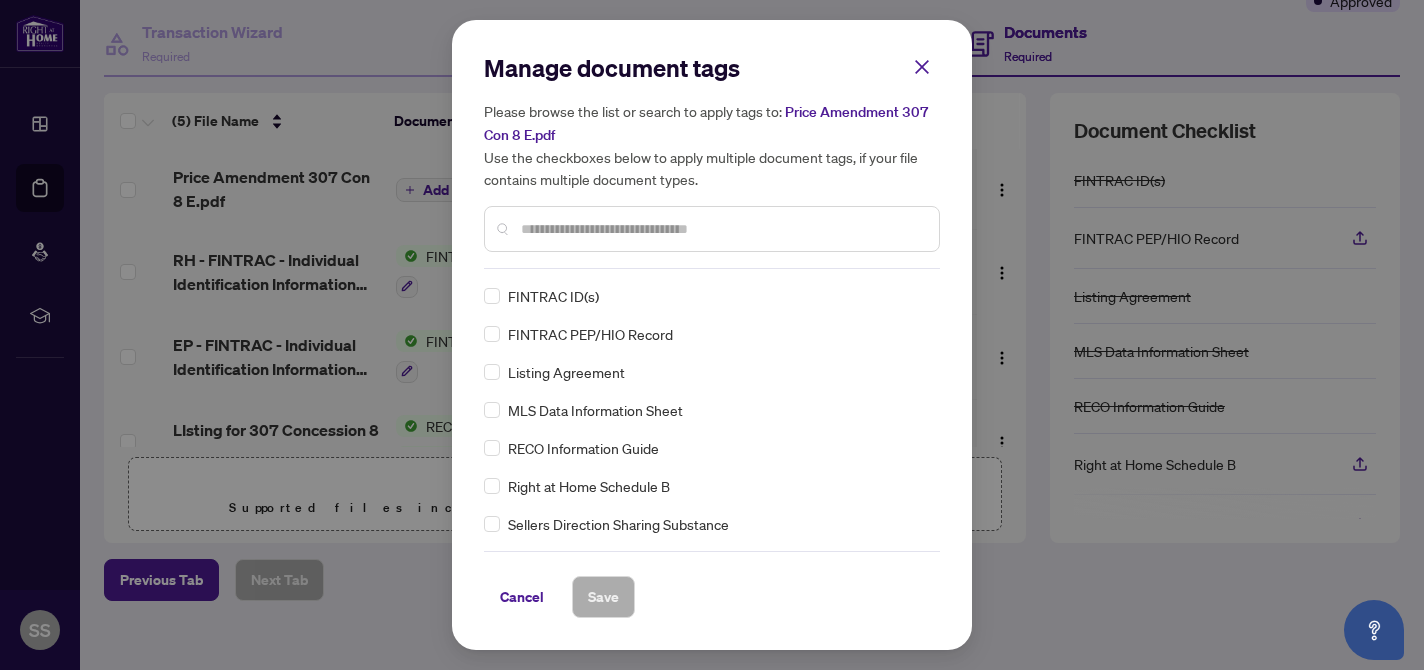 click at bounding box center (722, 229) 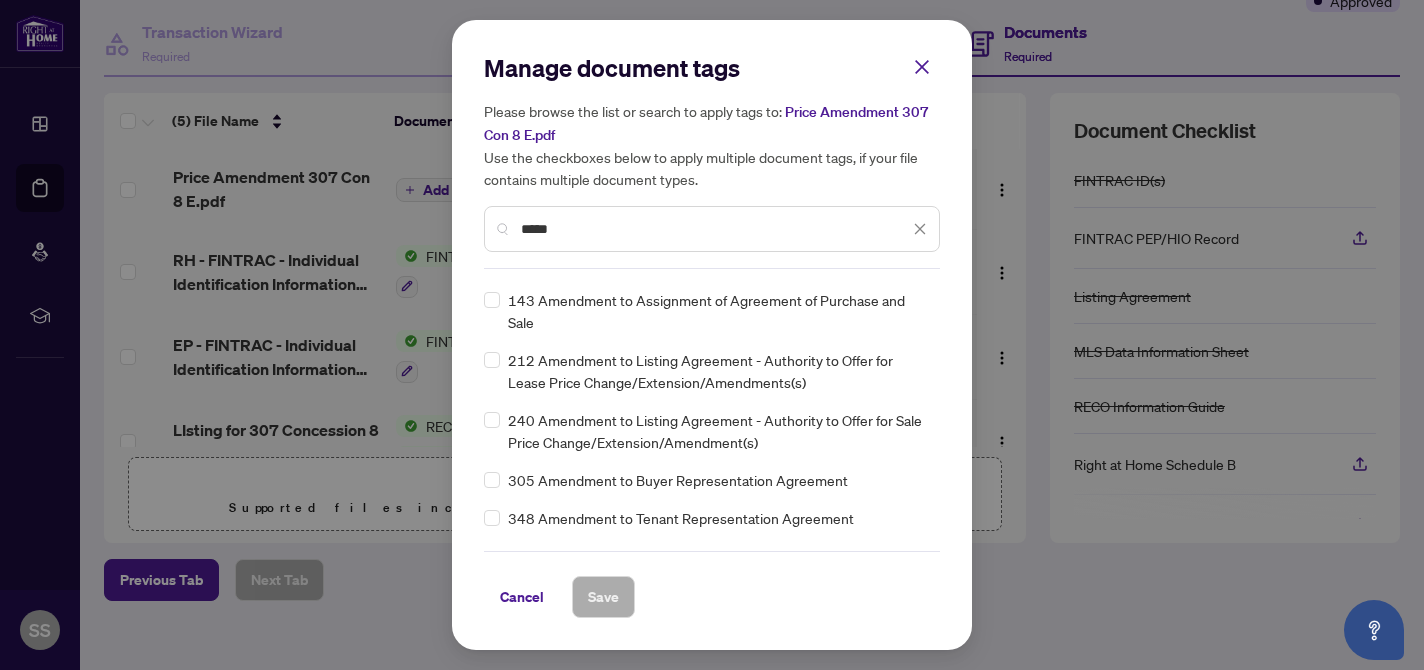 scroll, scrollTop: 77, scrollLeft: 0, axis: vertical 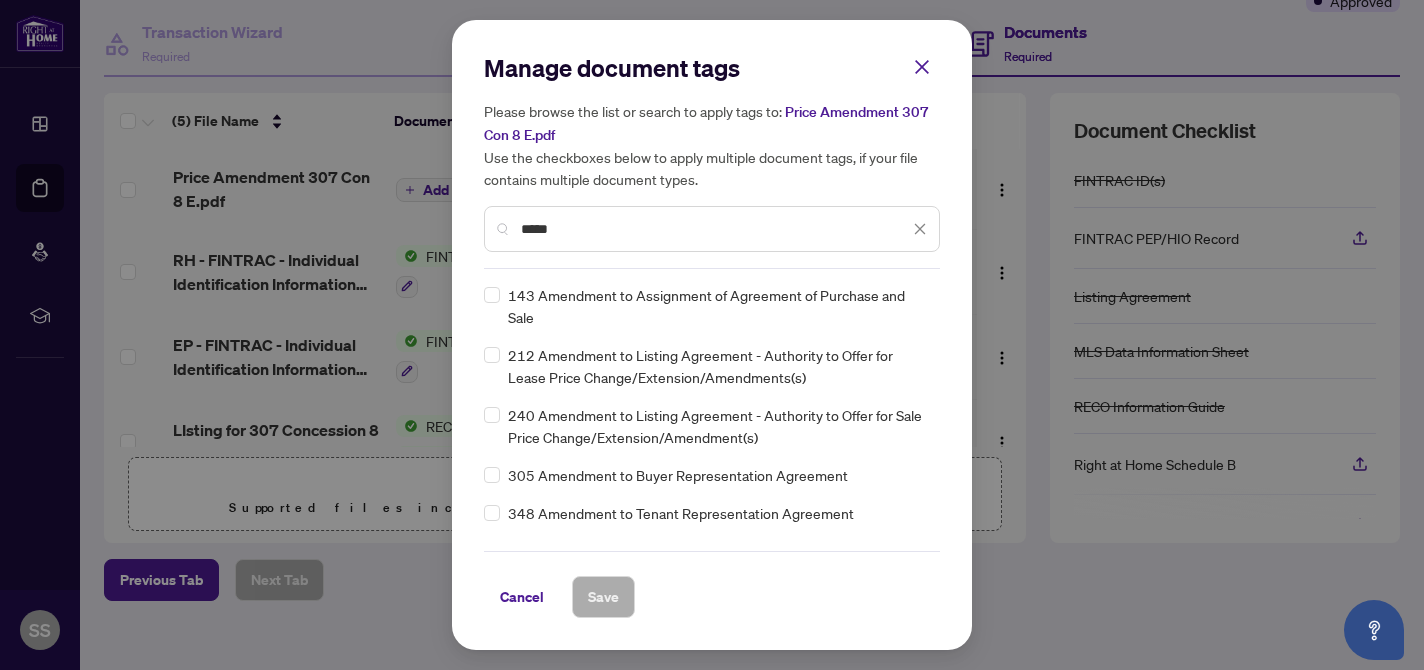 type on "*****" 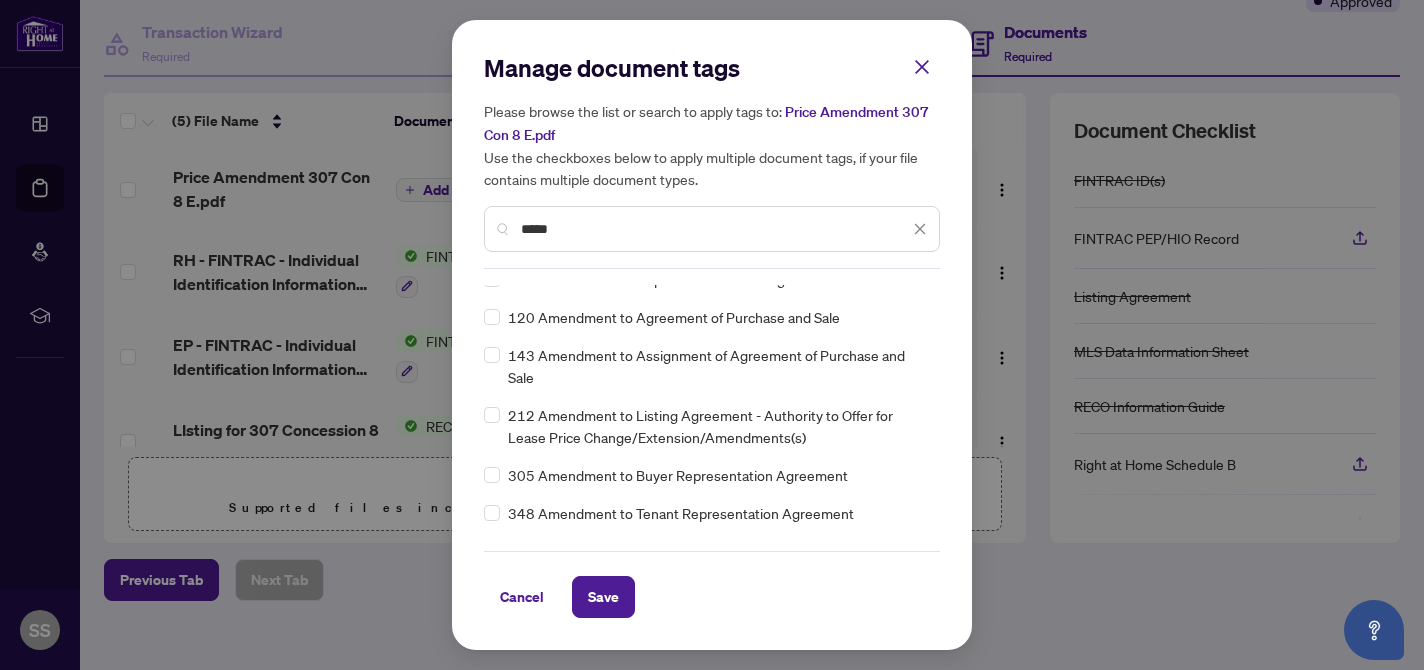 scroll, scrollTop: 0, scrollLeft: 0, axis: both 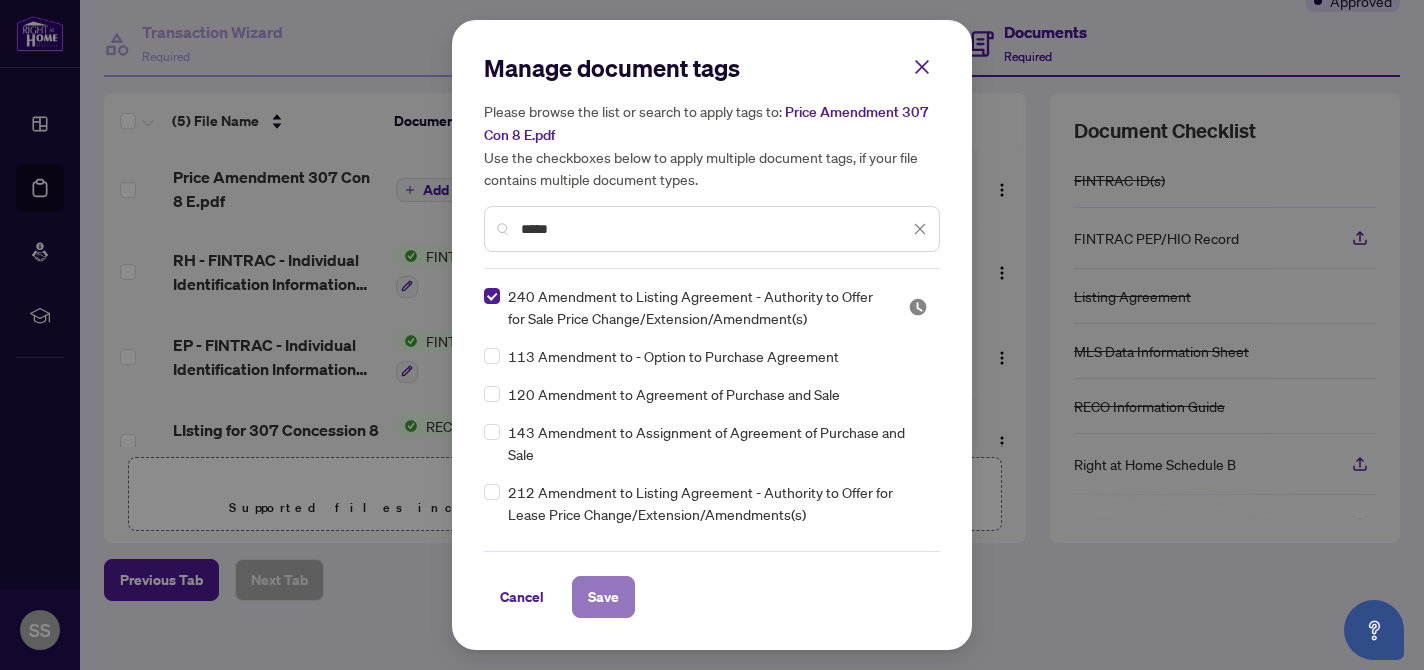 click on "Save" at bounding box center [603, 597] 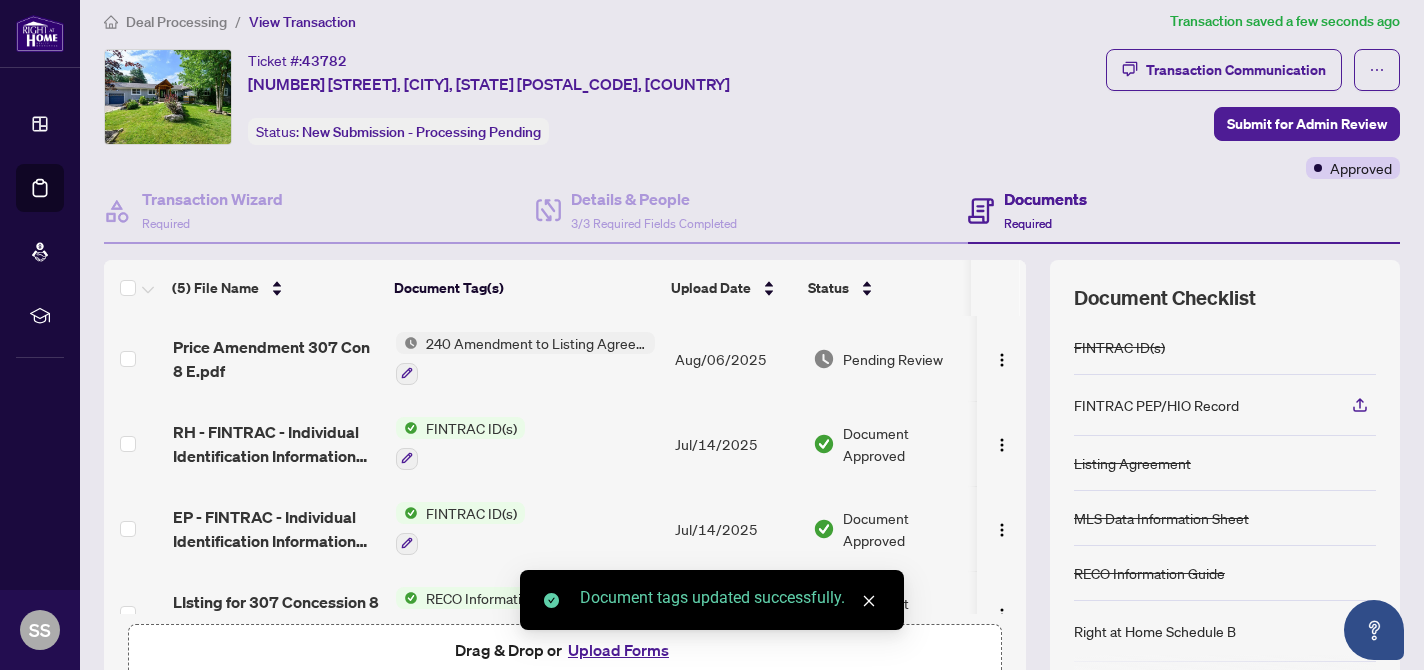 scroll, scrollTop: 0, scrollLeft: 0, axis: both 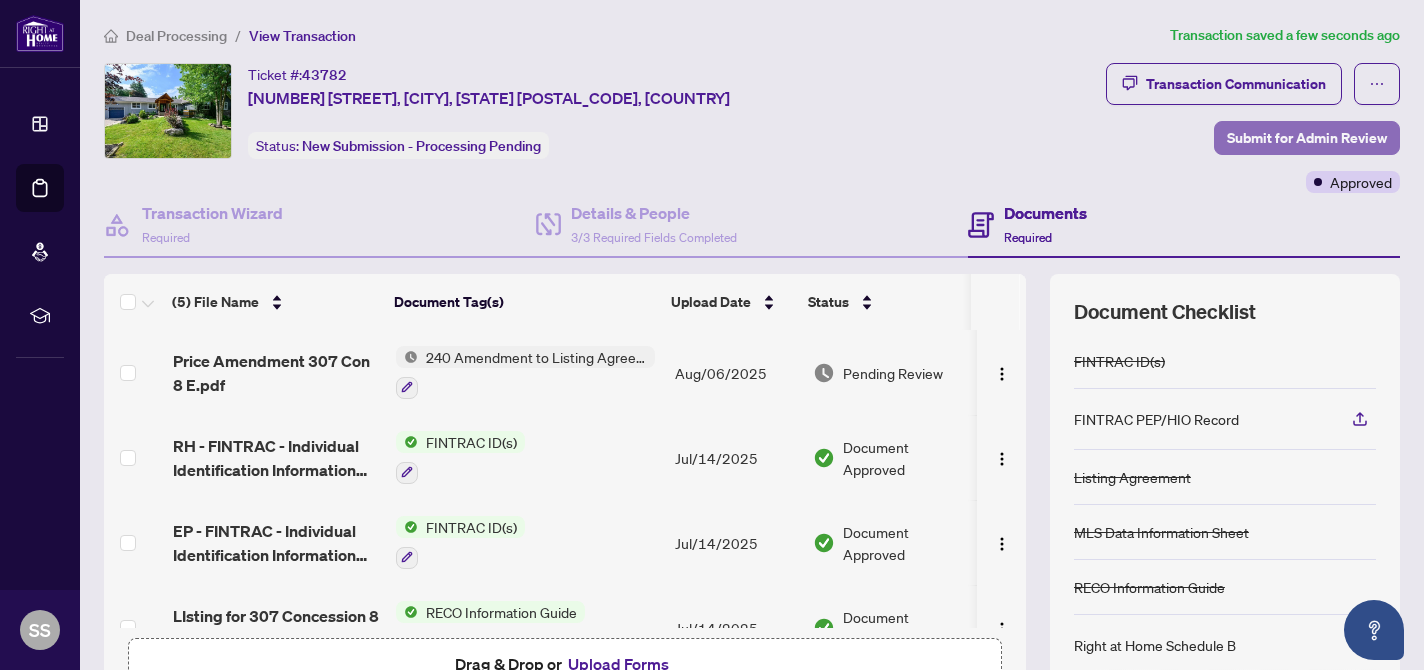 click on "Submit for Admin Review" at bounding box center (1307, 138) 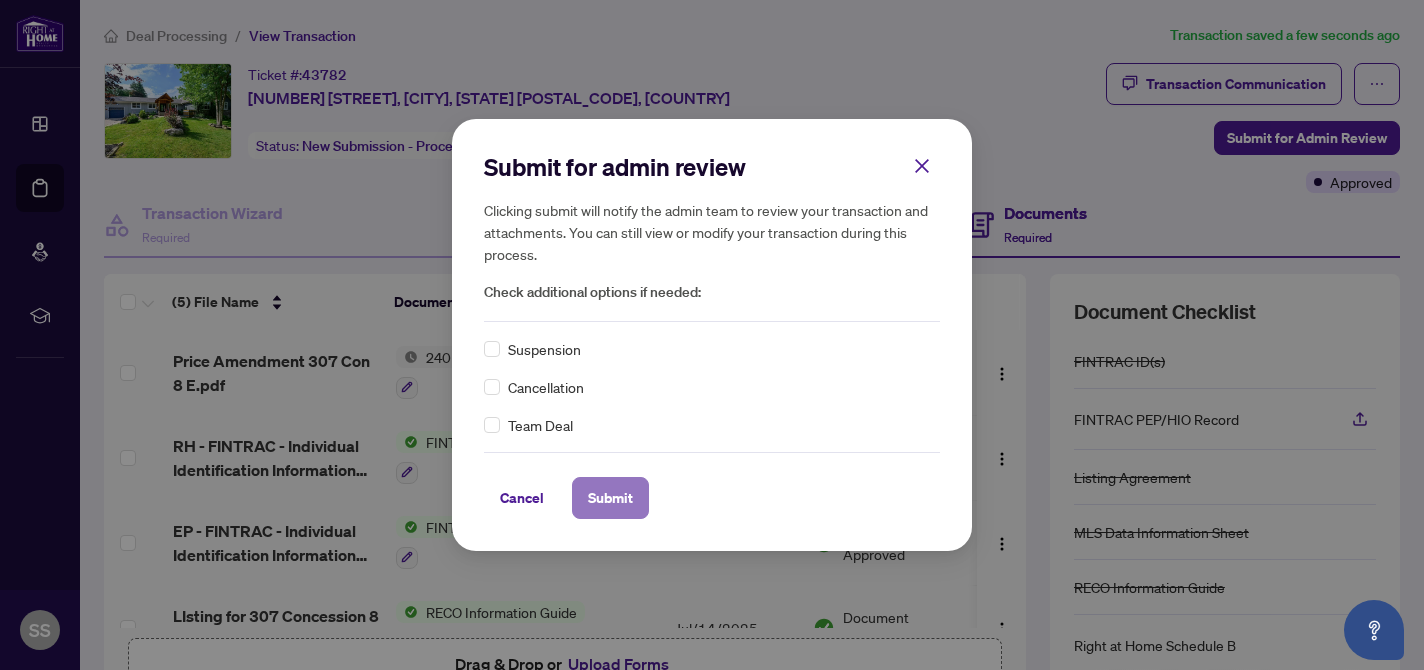 click on "Submit" at bounding box center [610, 498] 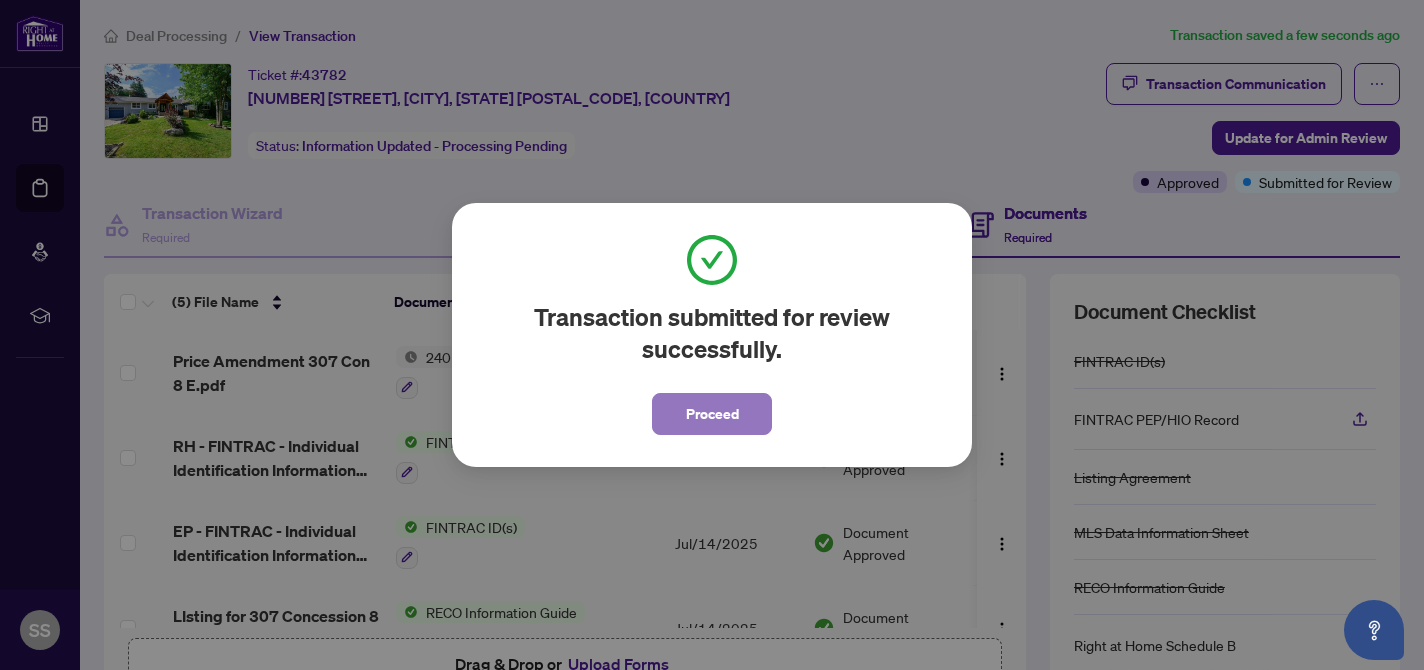 click on "Proceed" at bounding box center [712, 414] 